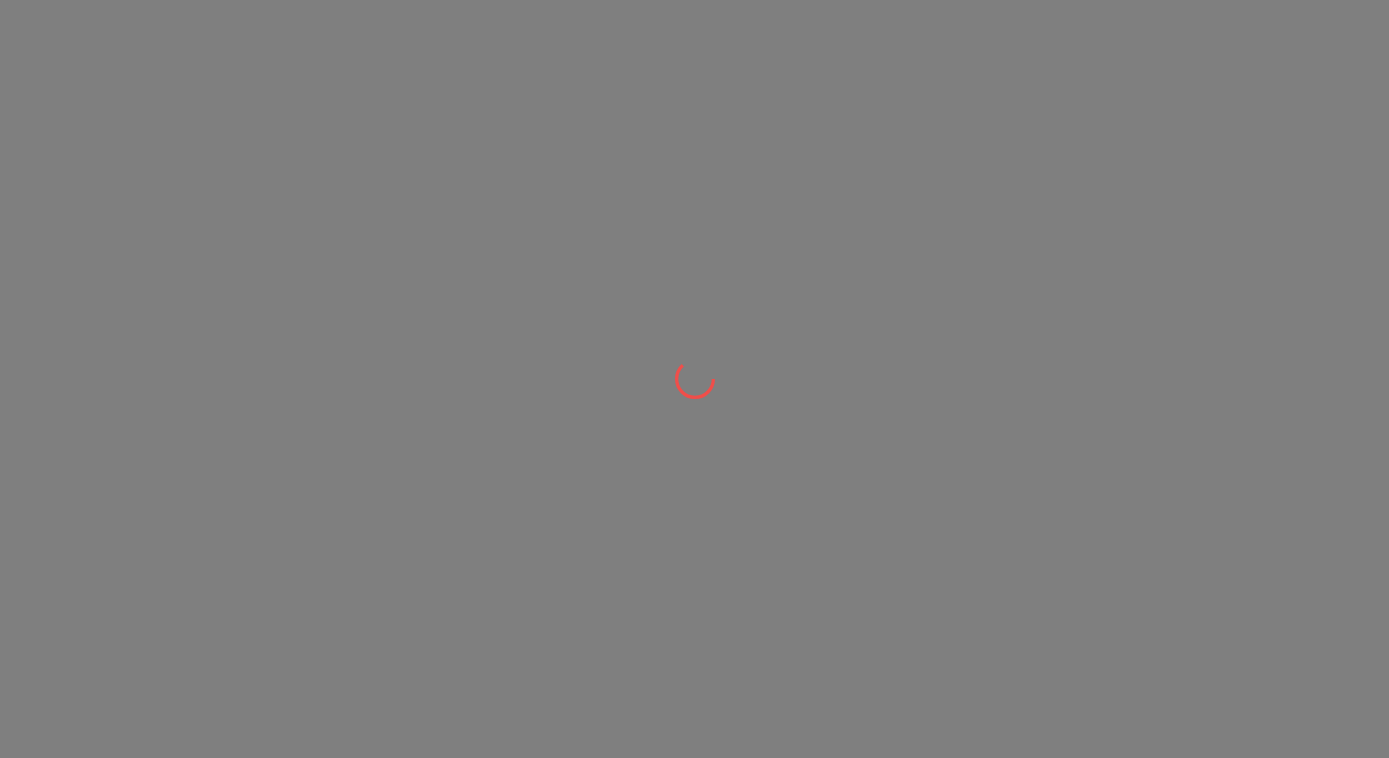 scroll, scrollTop: 0, scrollLeft: 0, axis: both 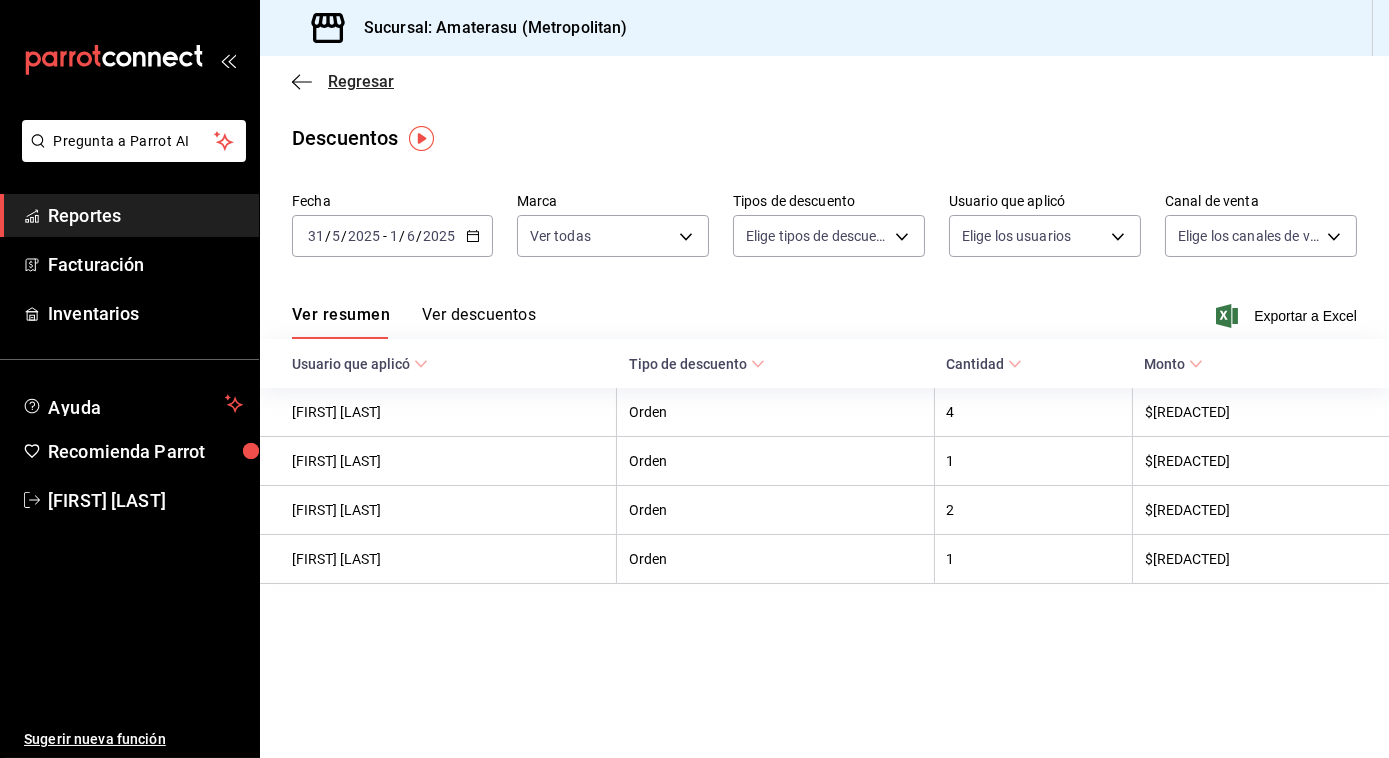 click 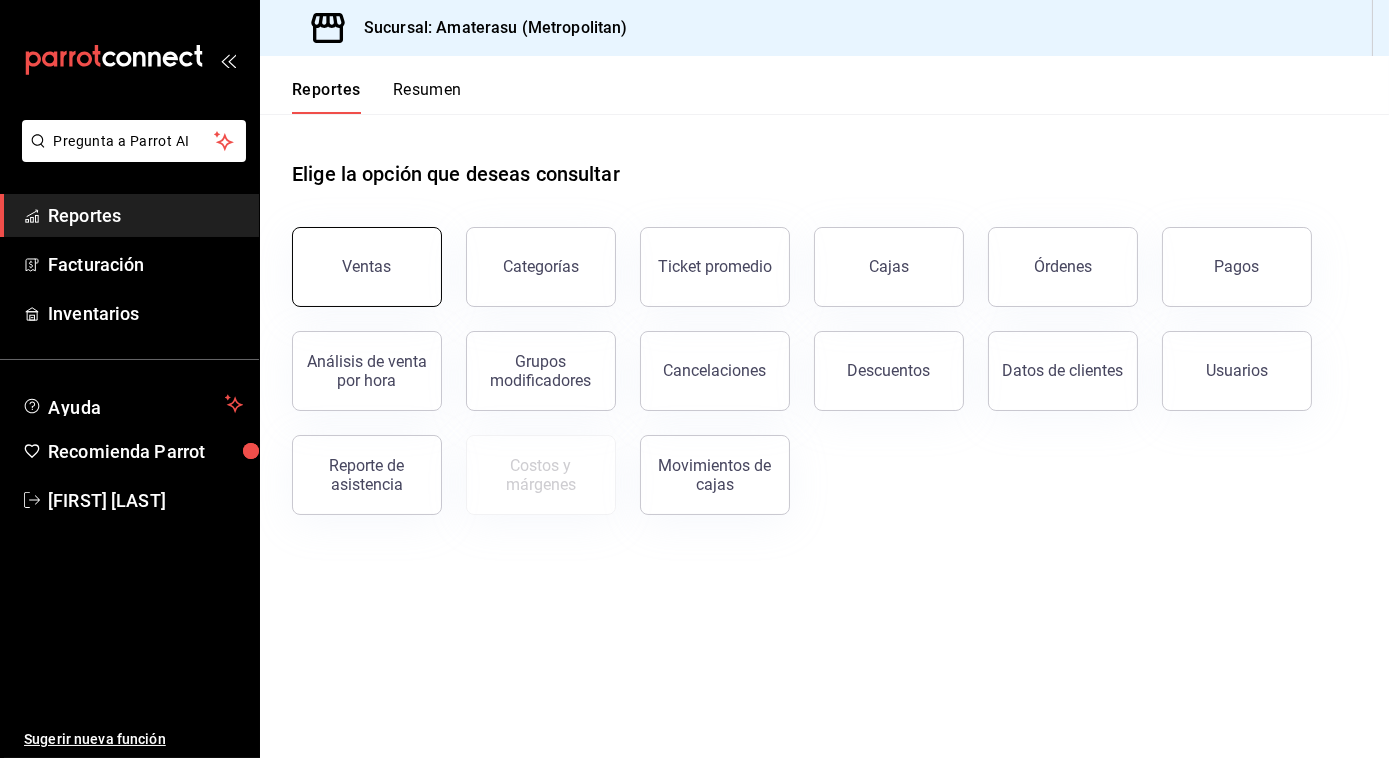 click on "Ventas" at bounding box center (367, 267) 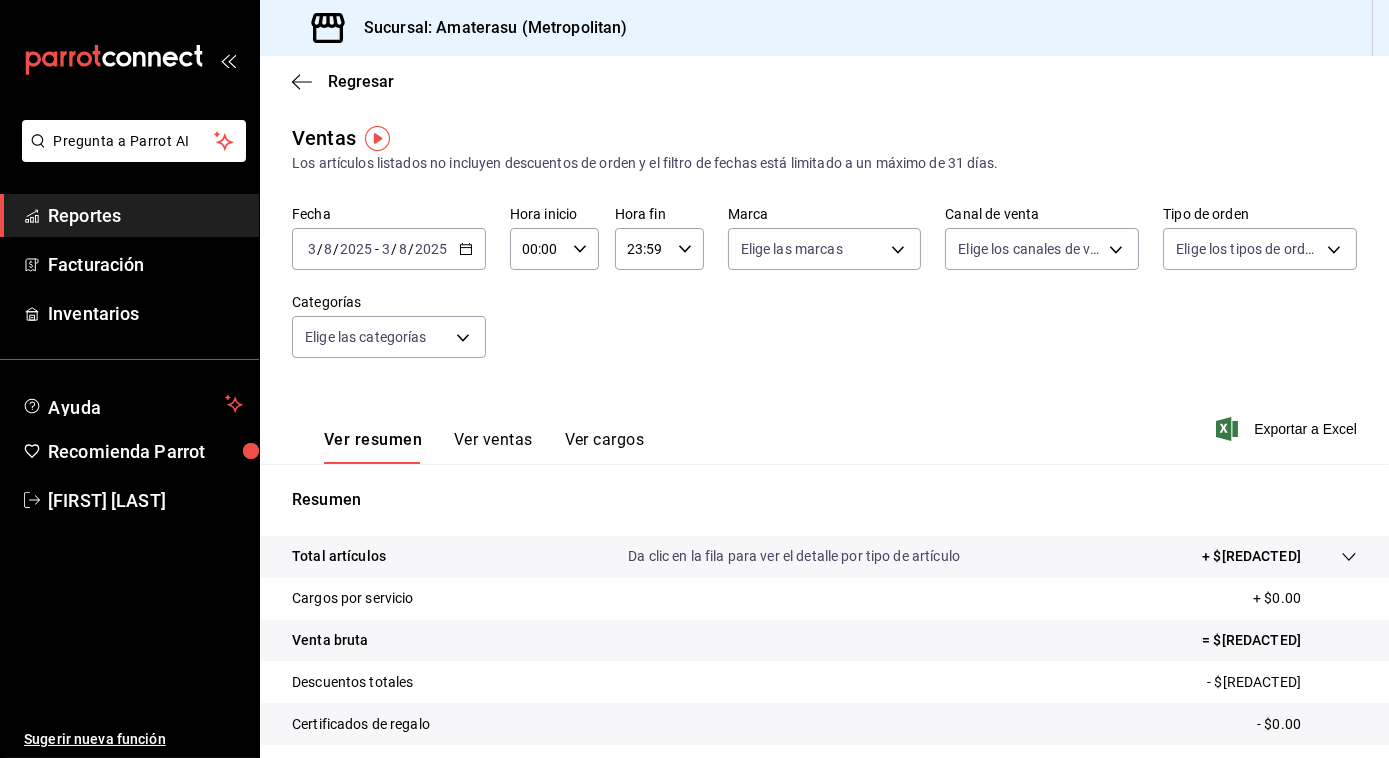 click 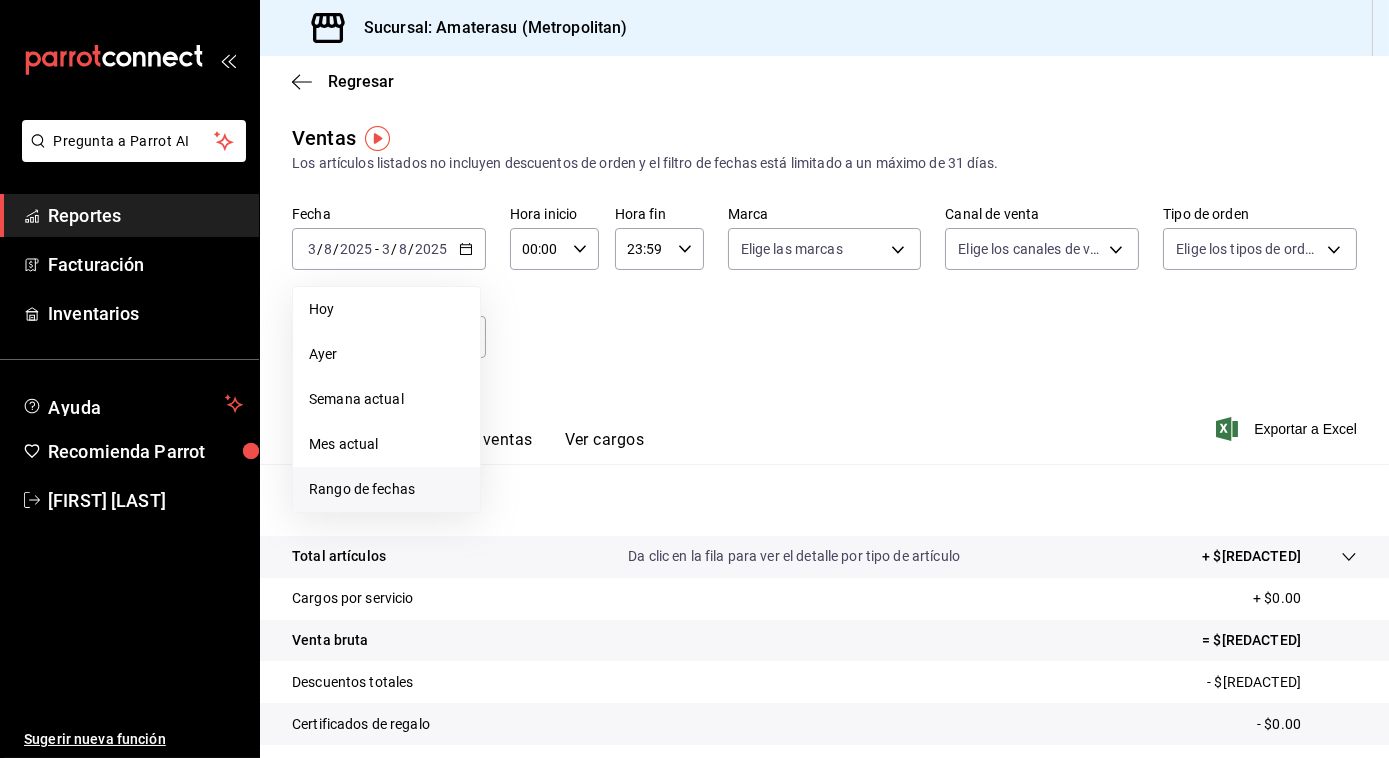 click on "Rango de fechas" at bounding box center (386, 489) 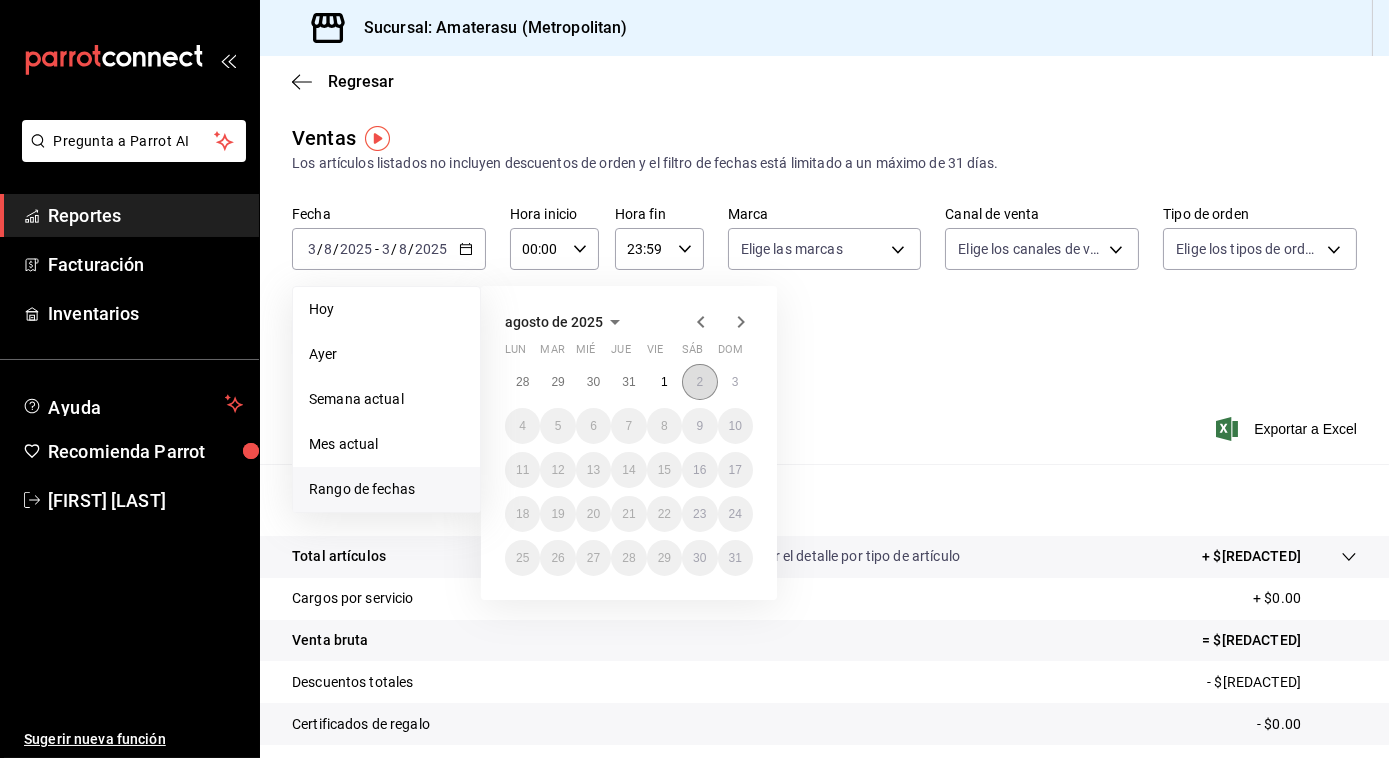 click on "2" at bounding box center [699, 382] 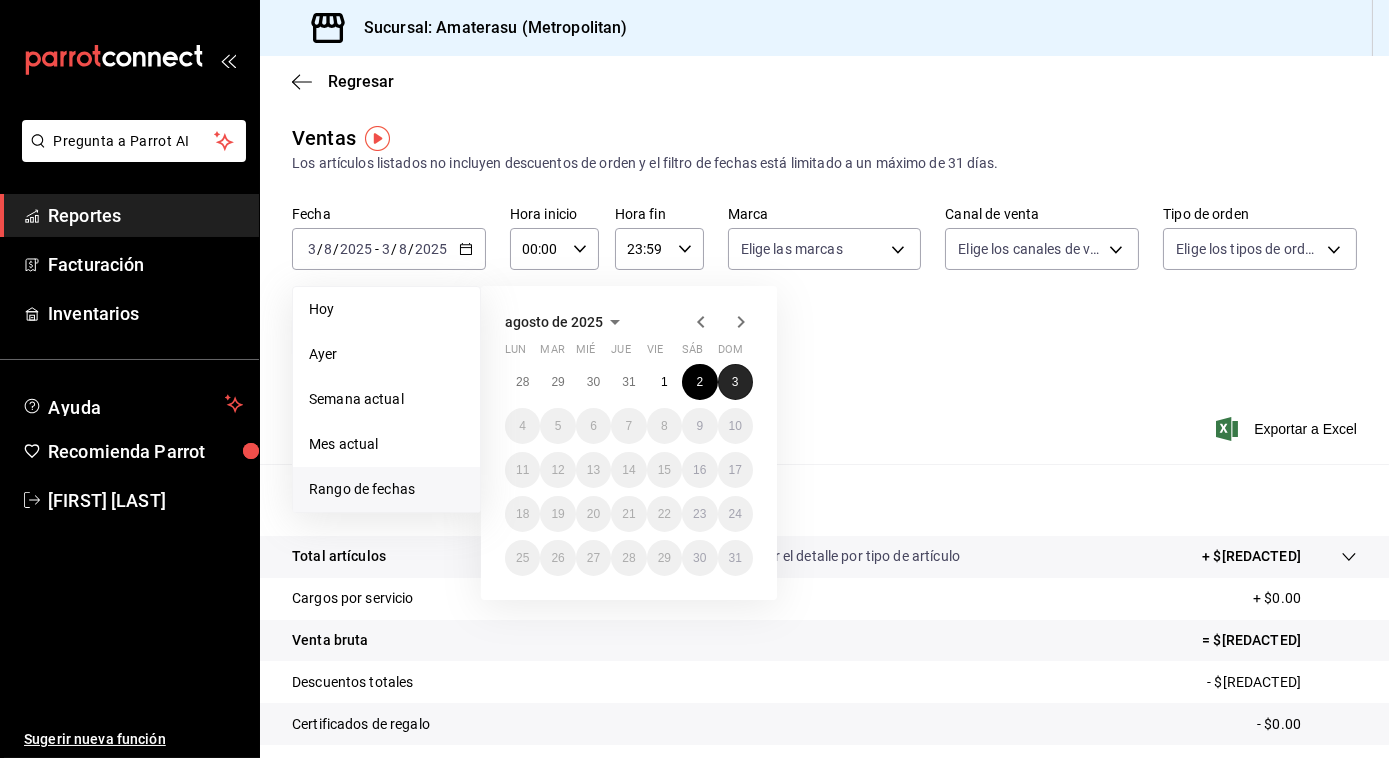 click on "3" at bounding box center (735, 382) 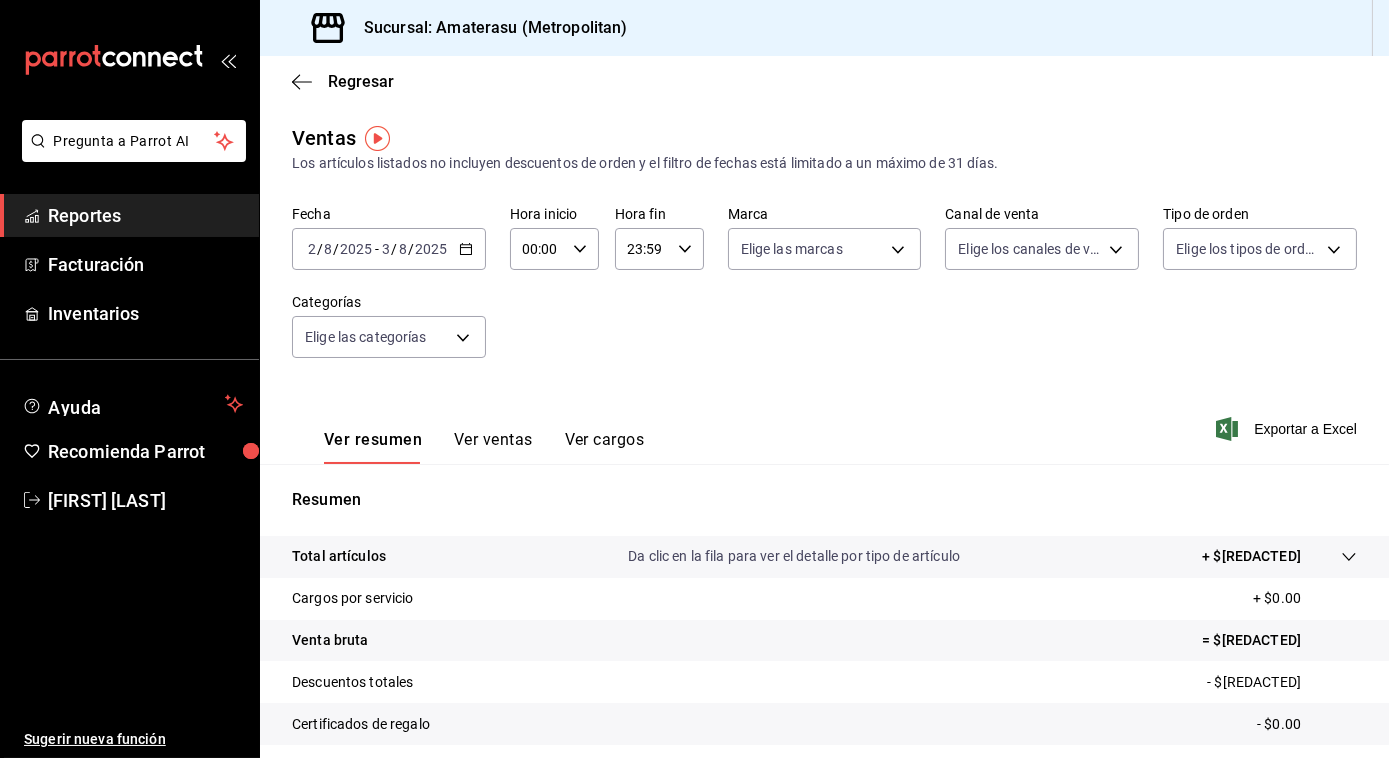 click 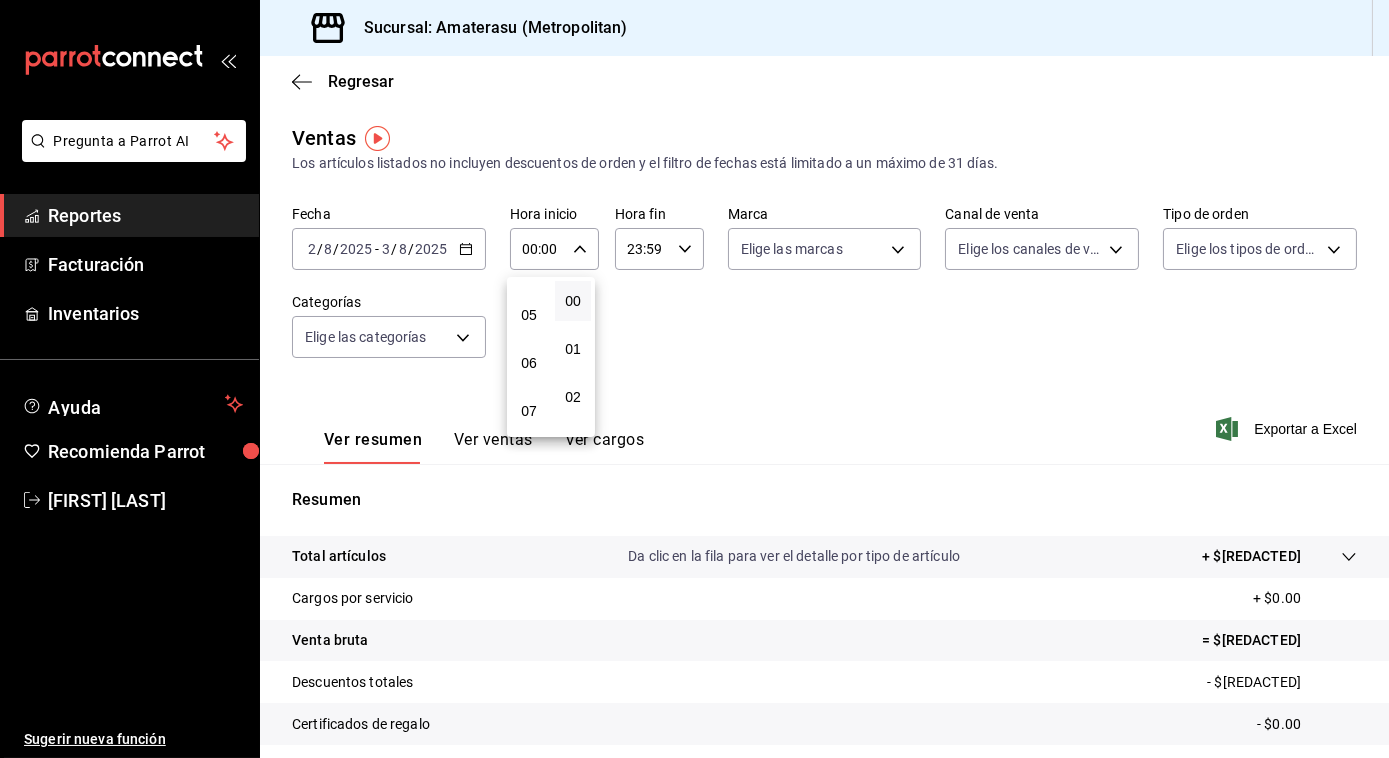 scroll, scrollTop: 236, scrollLeft: 0, axis: vertical 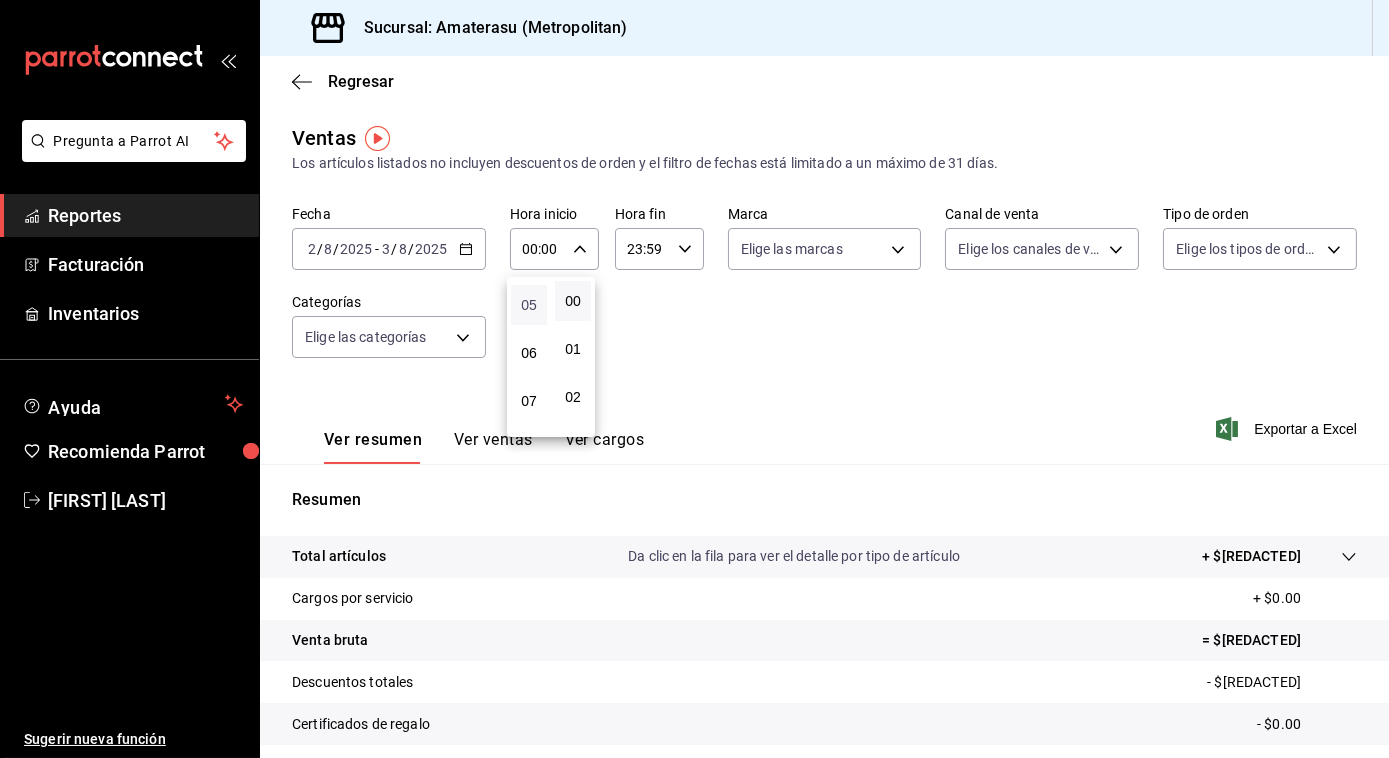 click on "05" at bounding box center [529, 305] 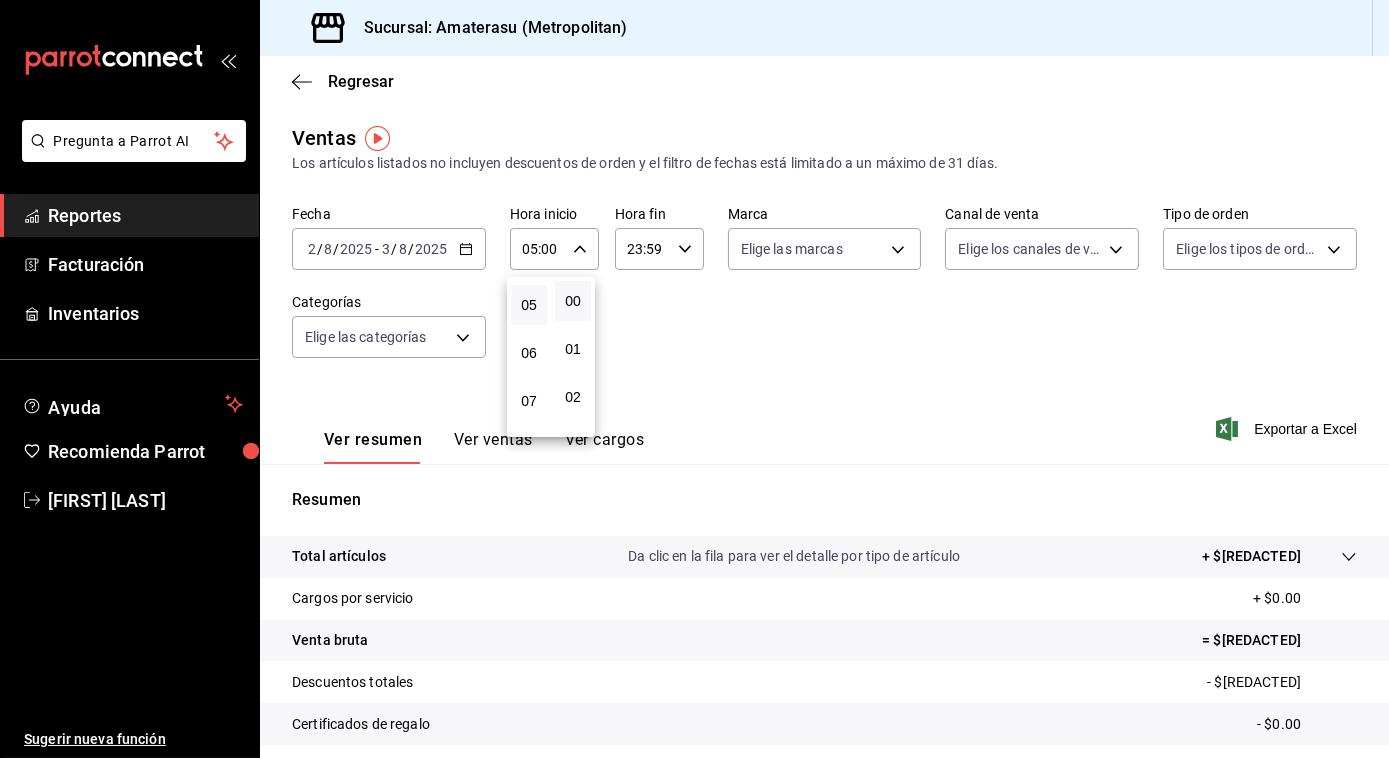 click at bounding box center [694, 379] 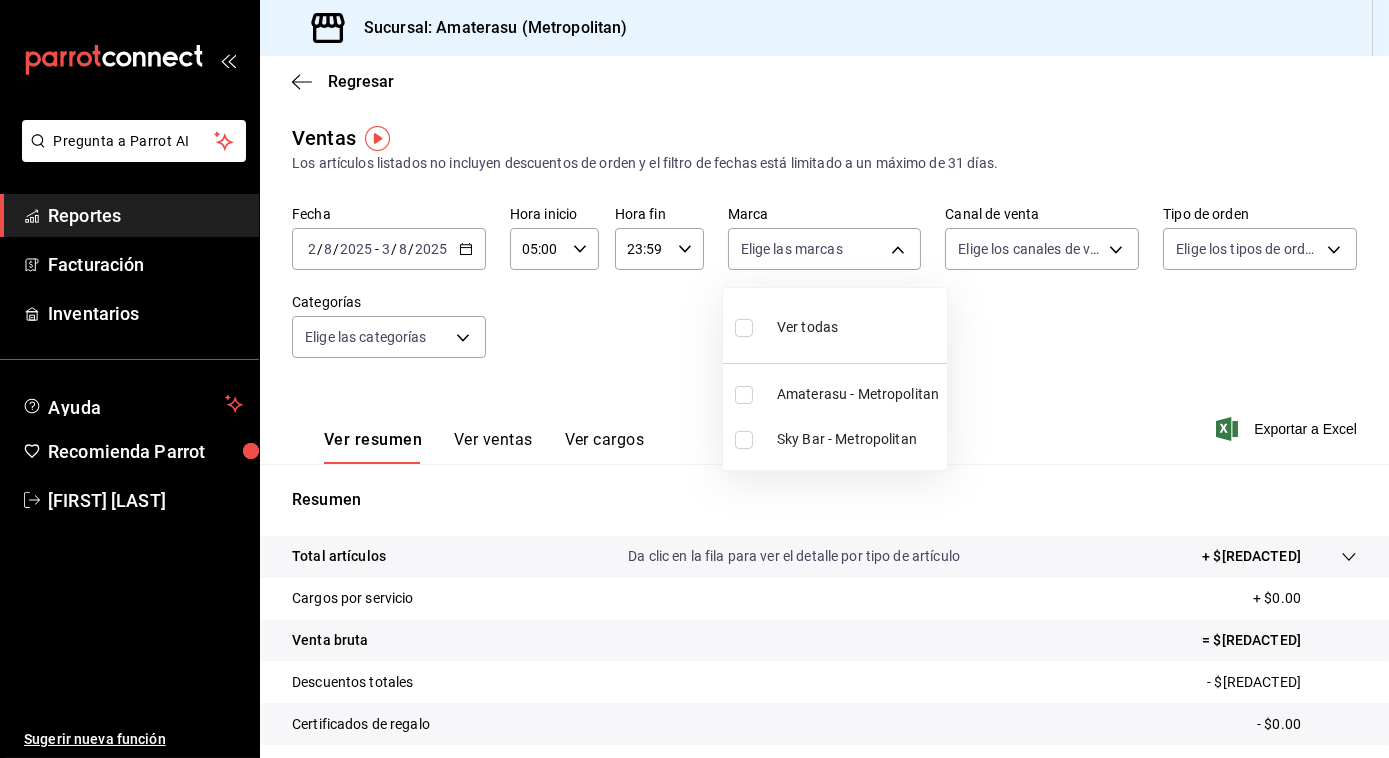 click on "Pregunta a Parrot AI Reportes   Facturación   Inventarios   Ayuda Recomienda Parrot   [FIRST] [LAST]   Sugerir nueva función   Sucursal: Amaterasu (Metropolitan) Regresar Ventas Los artículos listados no incluyen descuentos de orden y el filtro de fechas está limitado a un máximo de 31 días. Fecha [DATE] [DAY] / [MONTH] / [YEAR] - [DATE] [DAY] / [MONTH] / [YEAR] Hora inicio 05:00 Hora inicio Hora fin 23:59 Hora fin Marca Elige las marcas Canal de venta Elige los canales de venta Tipo de orden Elige los tipos de orden Categorías Elige las categorías Ver resumen Ver ventas Ver cargos Exportar a Excel Resumen Total artículos Da clic en la fila para ver el detalle por tipo de artículo + $[REDACTED] Cargos por servicio + $[REDACTED] Venta bruta = $[REDACTED] Descuentos totales - $[REDACTED] Certificados de regalo - $[REDACTED] Venta total = $[REDACTED] Impuestos - $[REDACTED] Venta neta = $[REDACTED] Pregunta a Parrot AI Reportes   Facturación   Inventarios   Ayuda Recomienda Parrot   [FIRST] [LAST]" at bounding box center [694, 379] 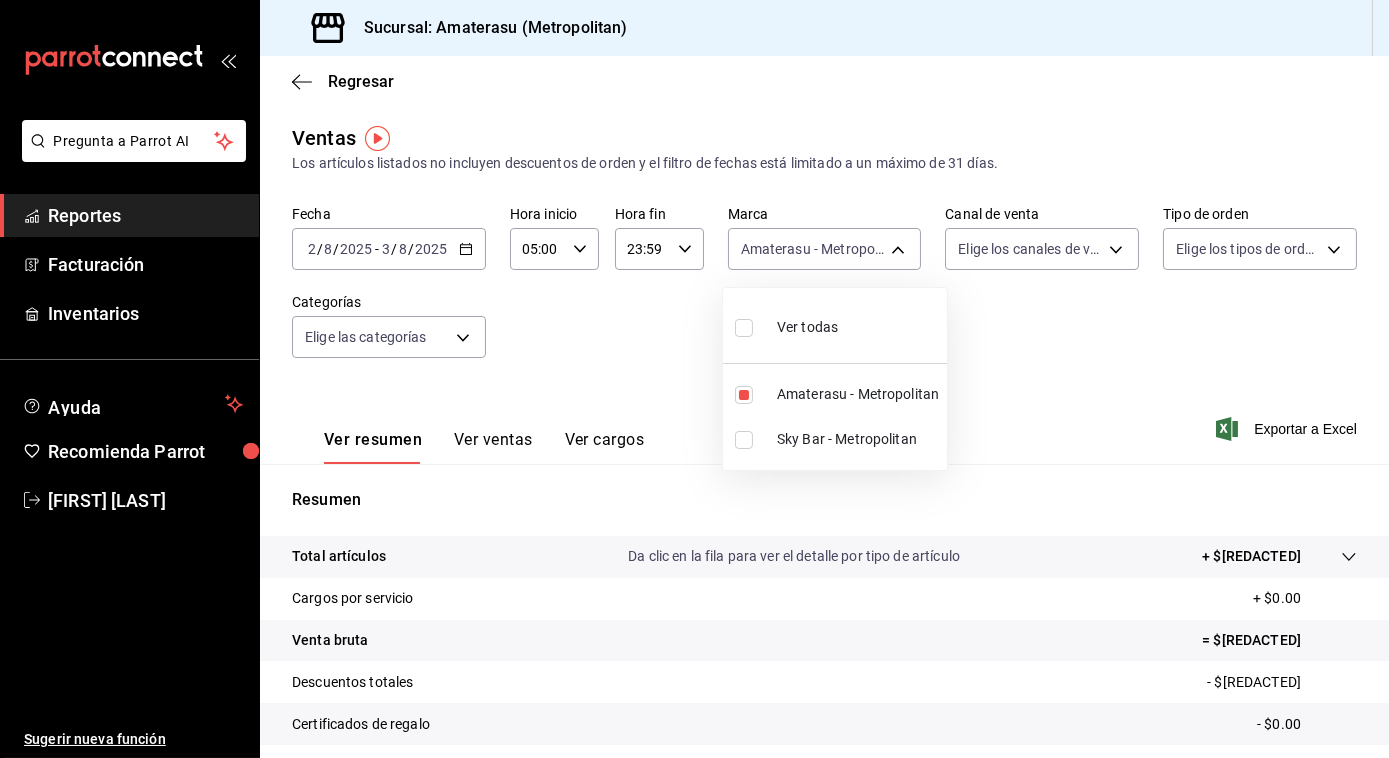 click at bounding box center [694, 379] 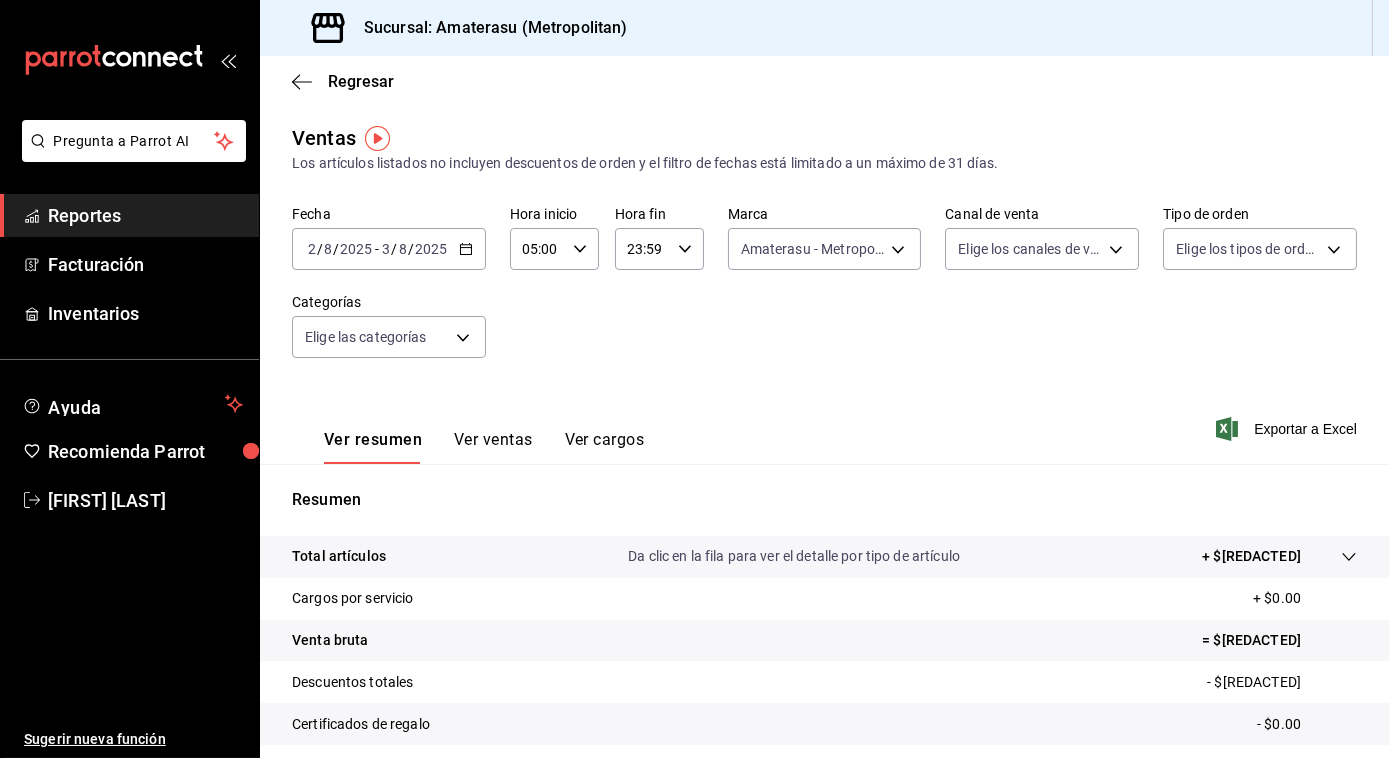 click 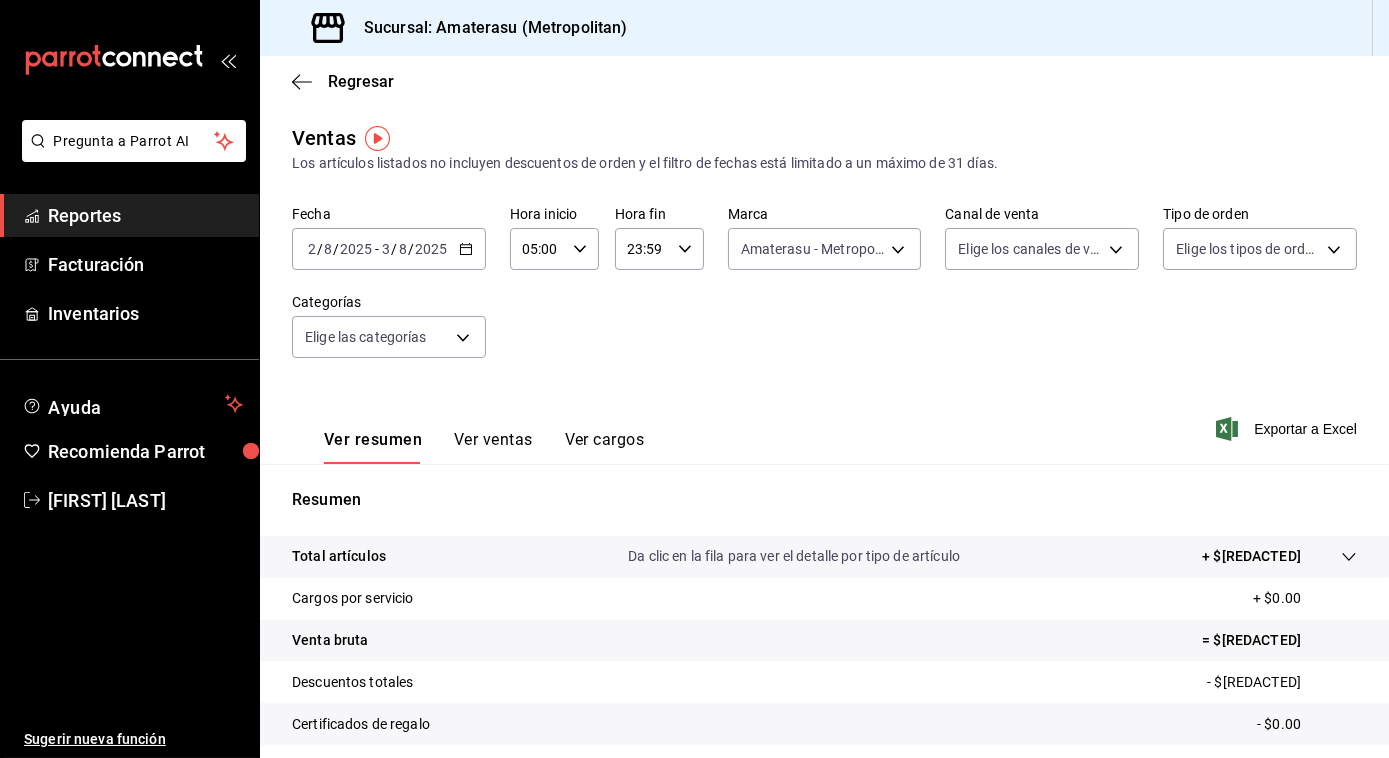 click on "Ver resumen Ver ventas Ver cargos Exportar a Excel" at bounding box center (824, 423) 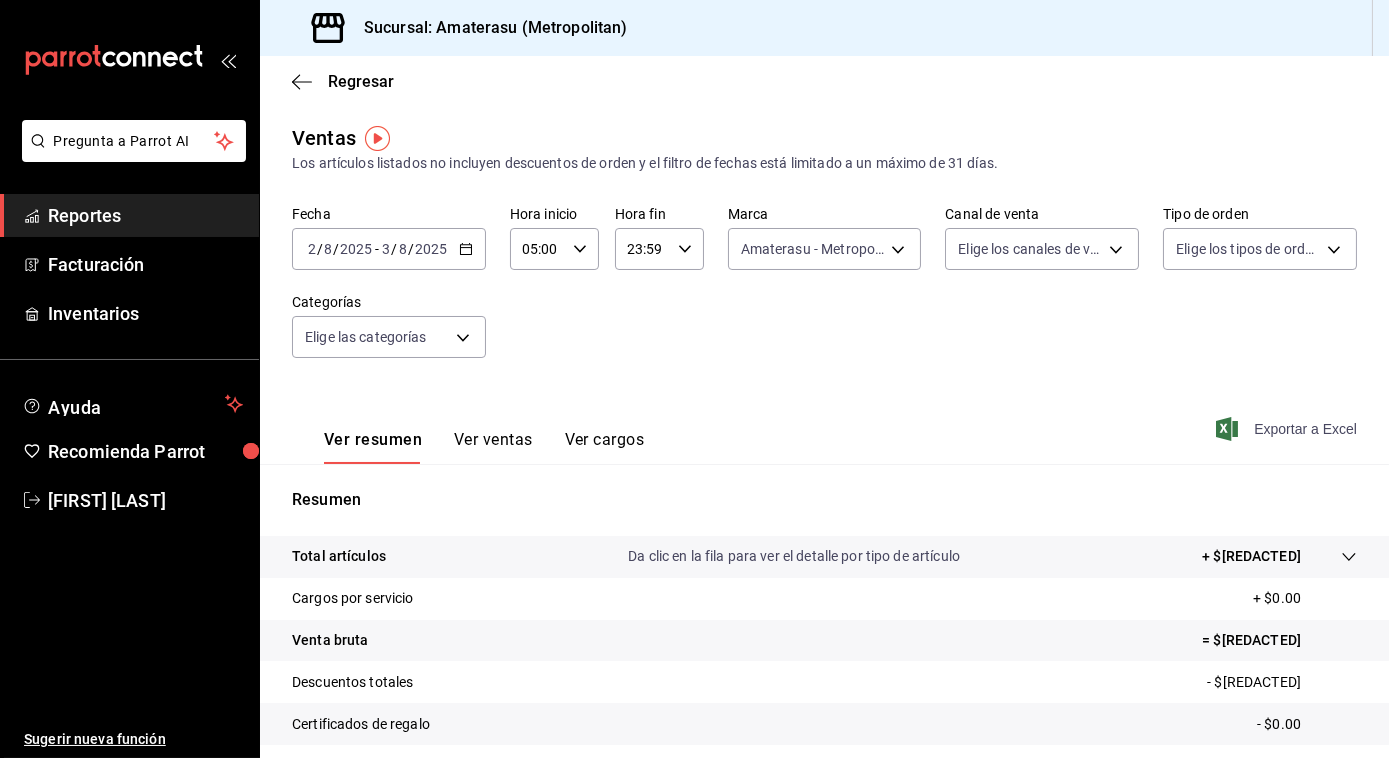 click on "Exportar a Excel" at bounding box center (1288, 429) 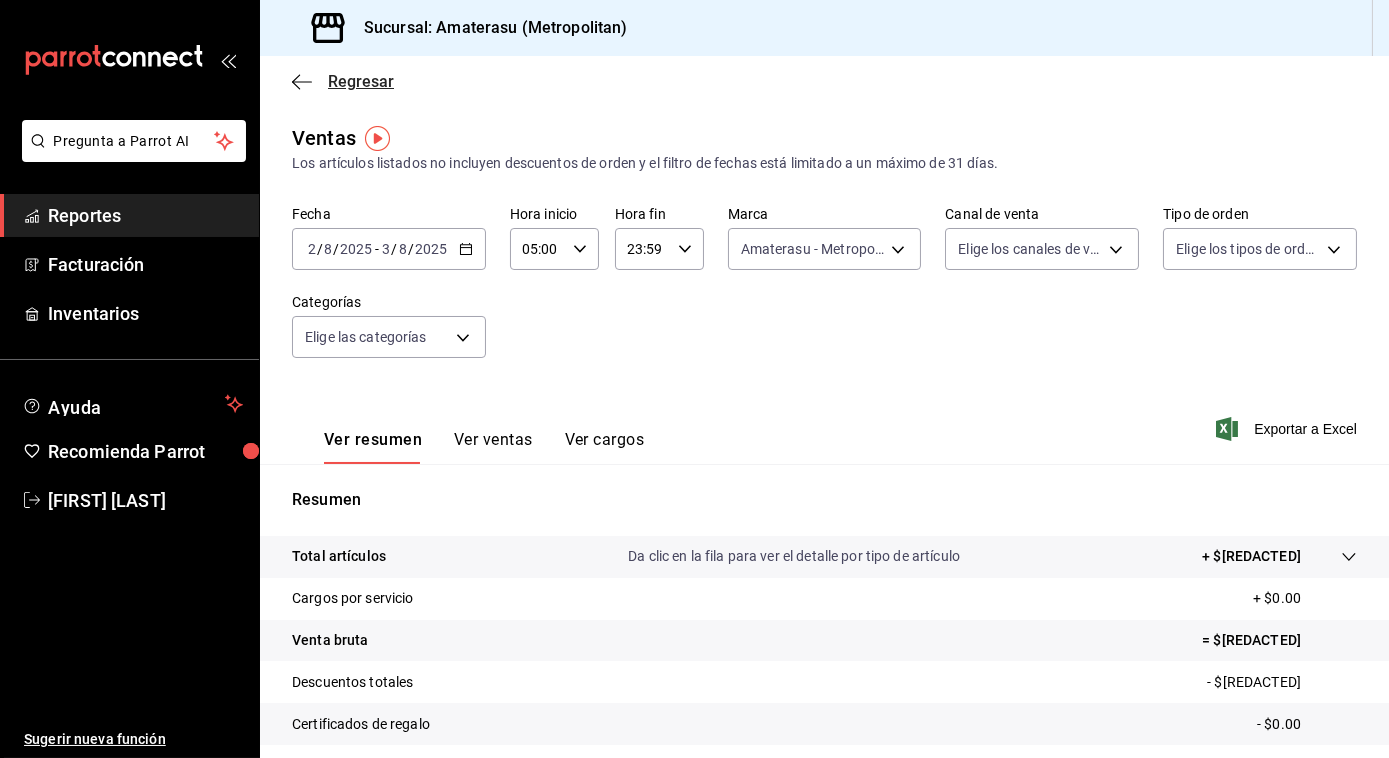 click 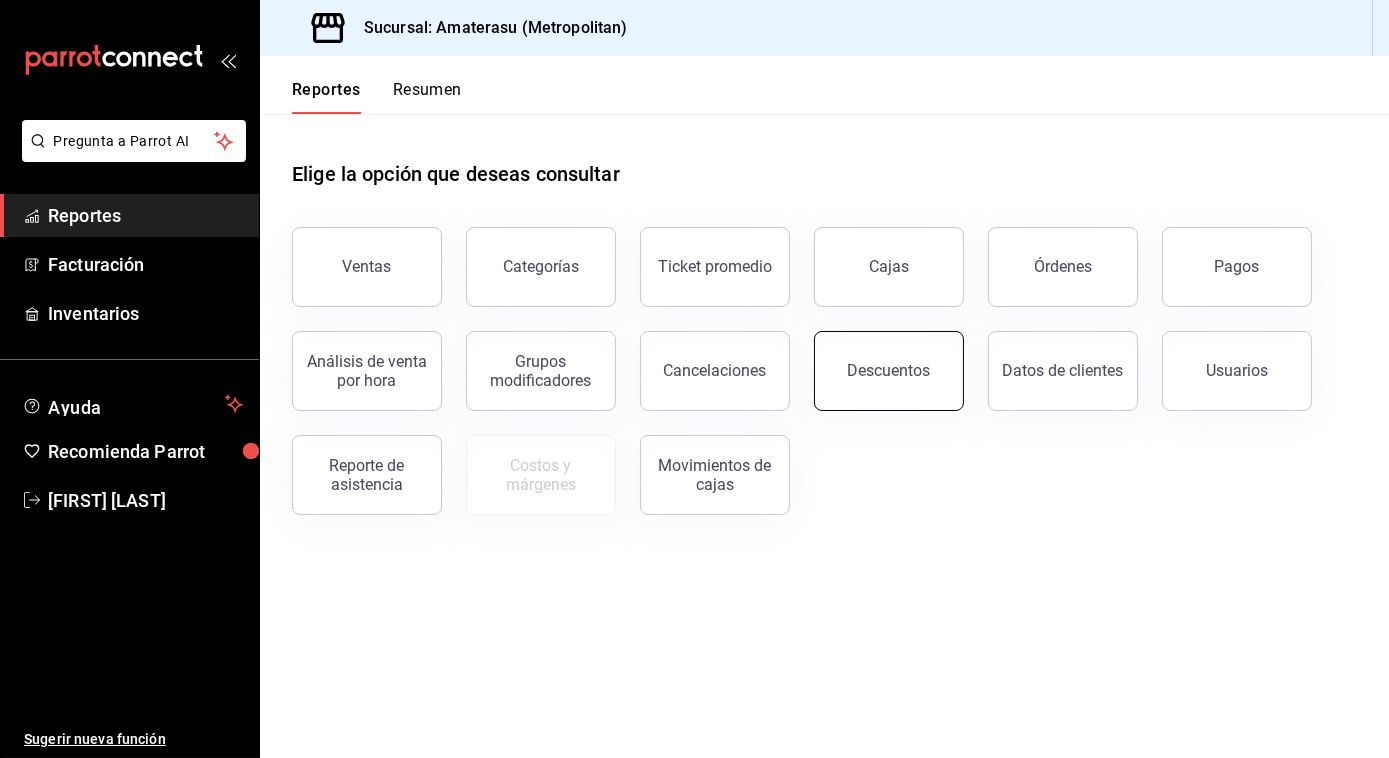 click on "Descuentos" at bounding box center (889, 370) 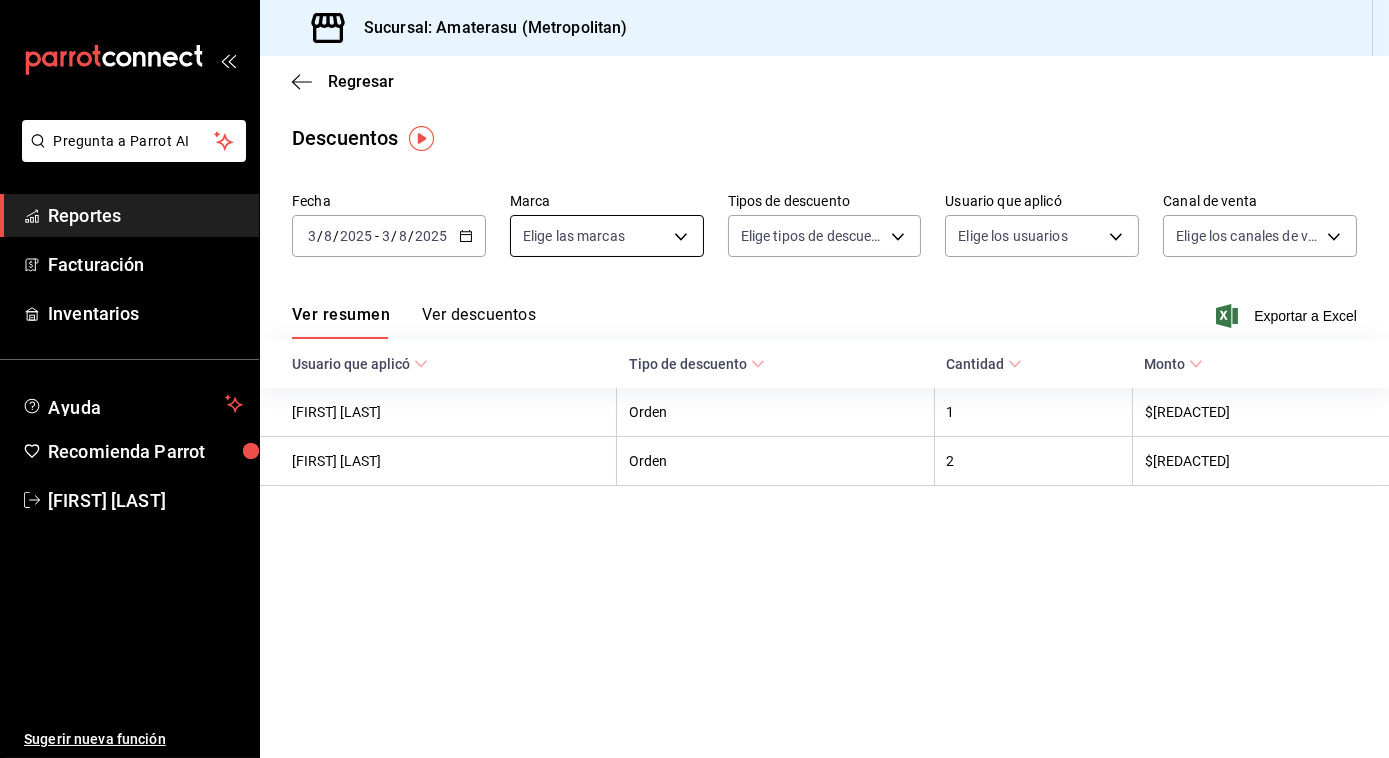 click on "Pregunta a Parrot AI Reportes   Facturación   Inventarios   Ayuda Recomienda Parrot   [FIRST] [LAST]   Sugerir nueva función   GANA 1 MES GRATIS EN TU SUSCRIPCIÓN AQUÍ ¿Recuerdas cómo empezó tu restaurante?
Hoy puedes ayudar a un colega a tener el mismo cambio que tú viviste.
Recomienda Parrot directamente desde tu Portal Administrador.
Es fácil y rápido.
🎁 Por cada restaurante que se una, ganas 1 mes gratis." at bounding box center [694, 379] 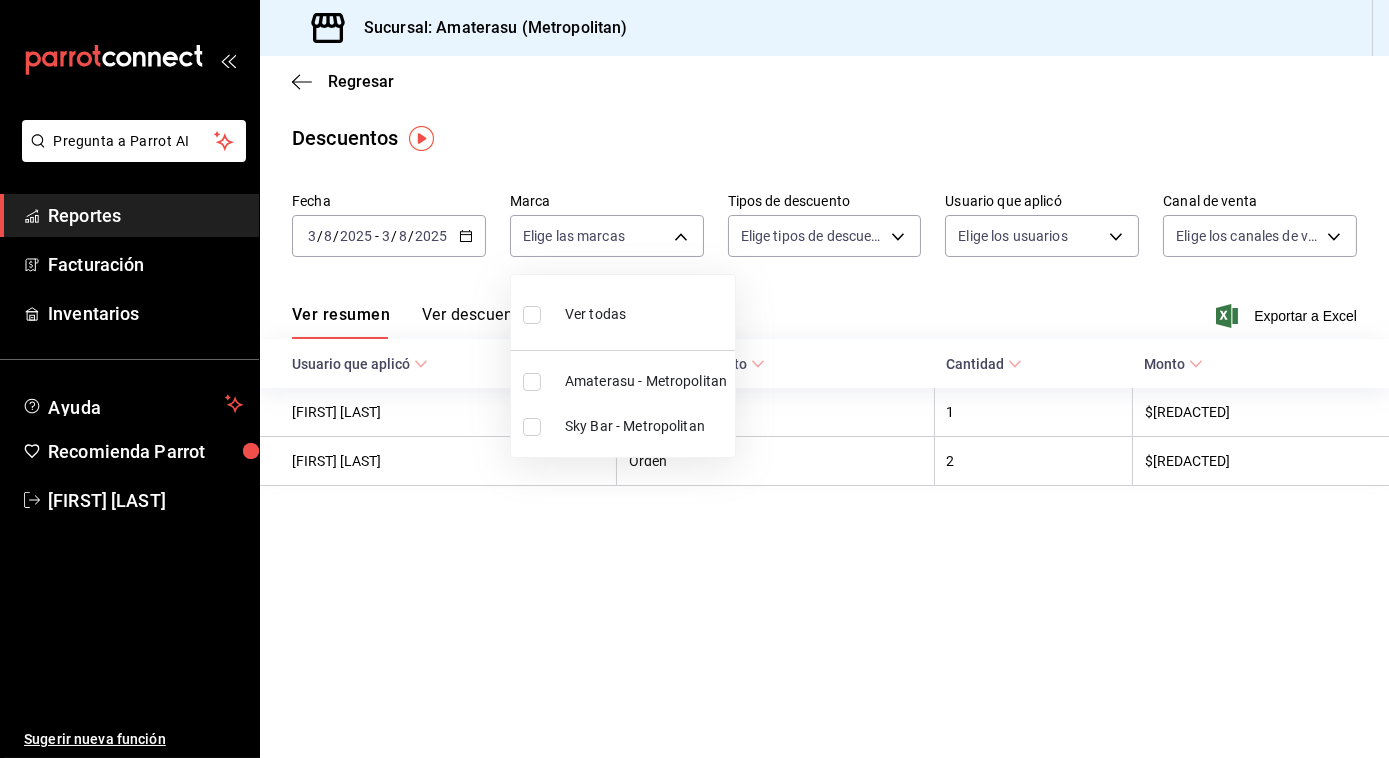 click at bounding box center [532, 382] 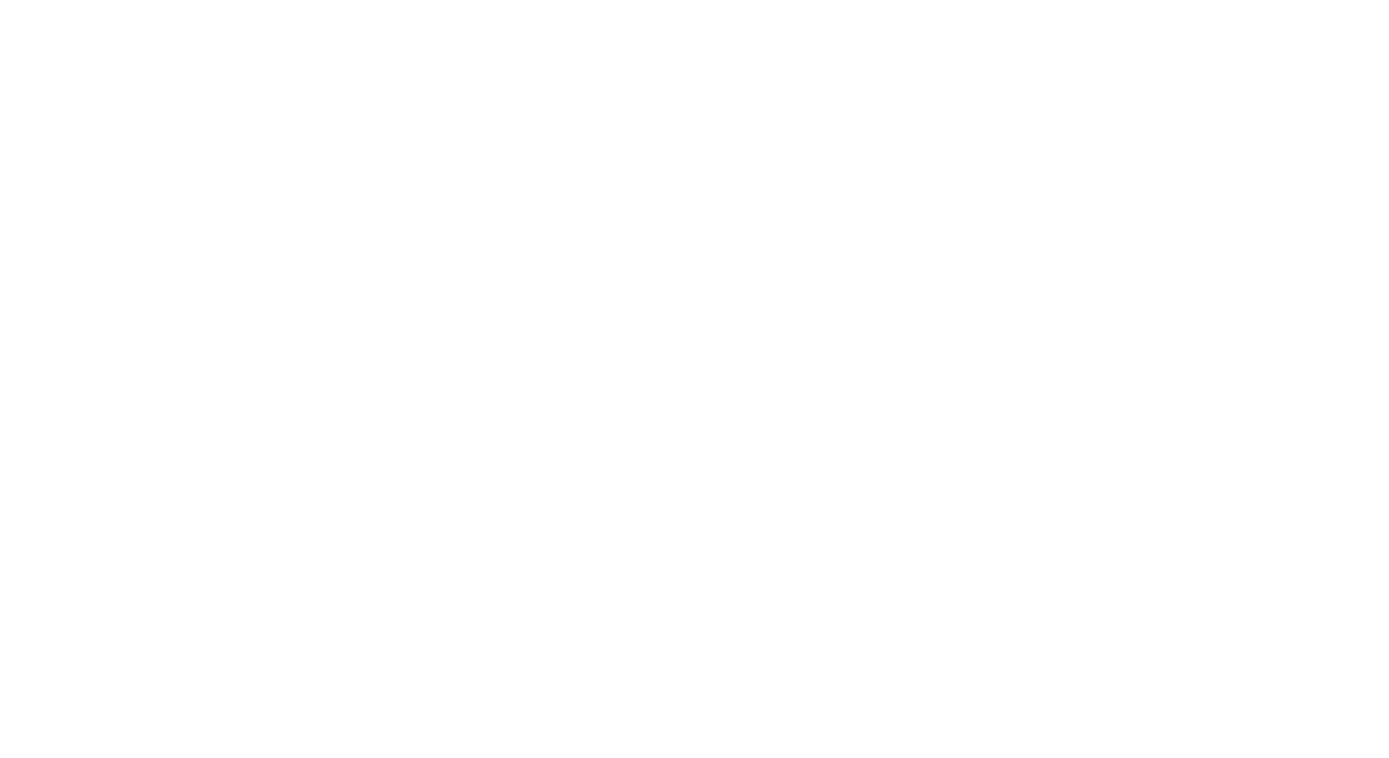 scroll, scrollTop: 0, scrollLeft: 0, axis: both 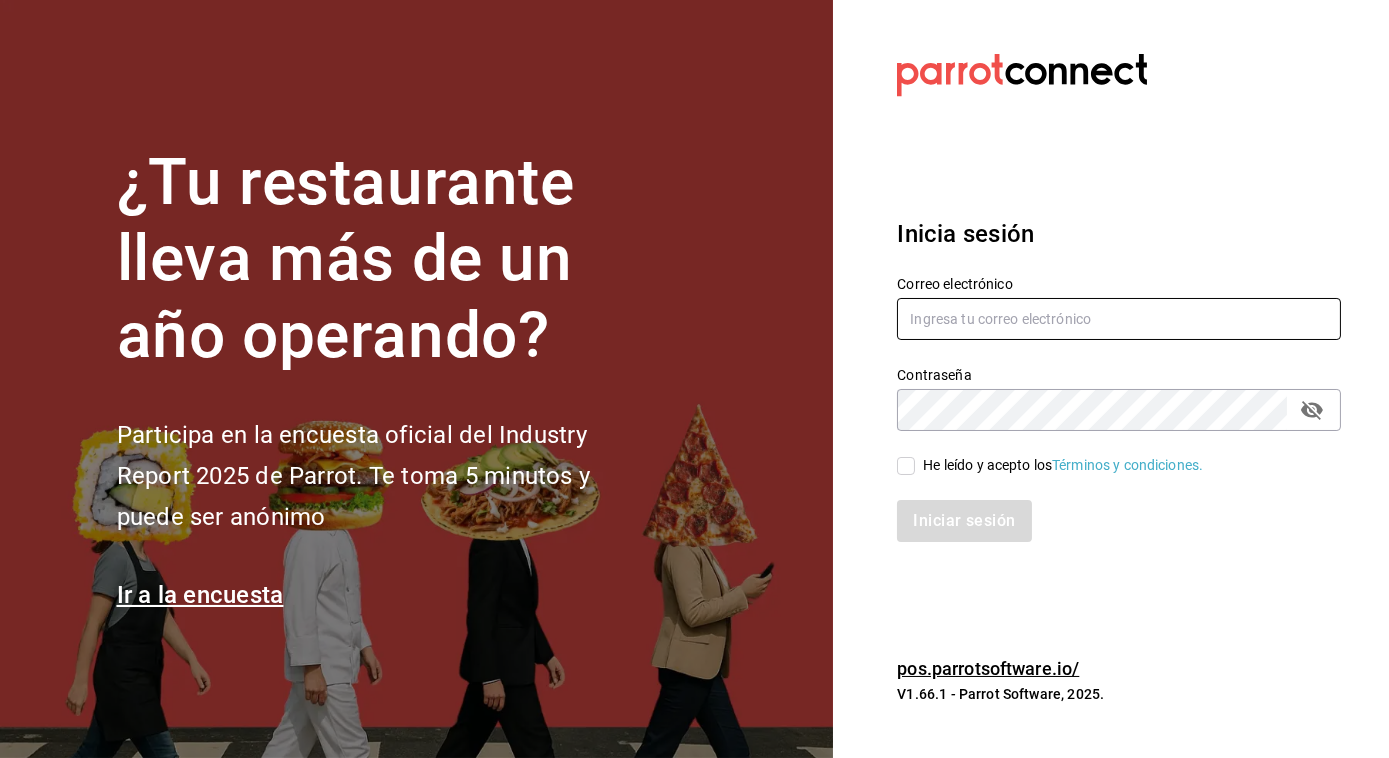 type on "jose.perez@grupocosteno.com" 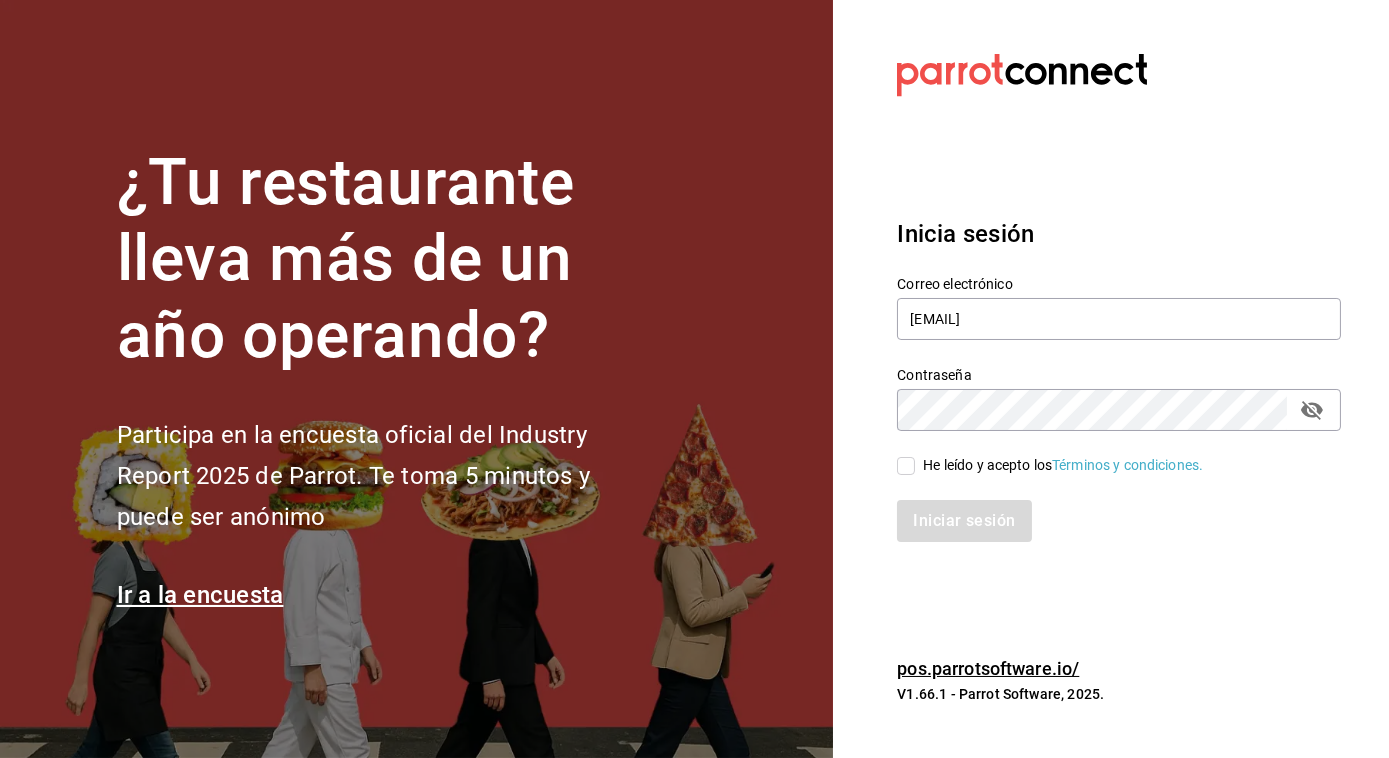 click on "He leído y acepto los  Términos y condiciones." at bounding box center [906, 466] 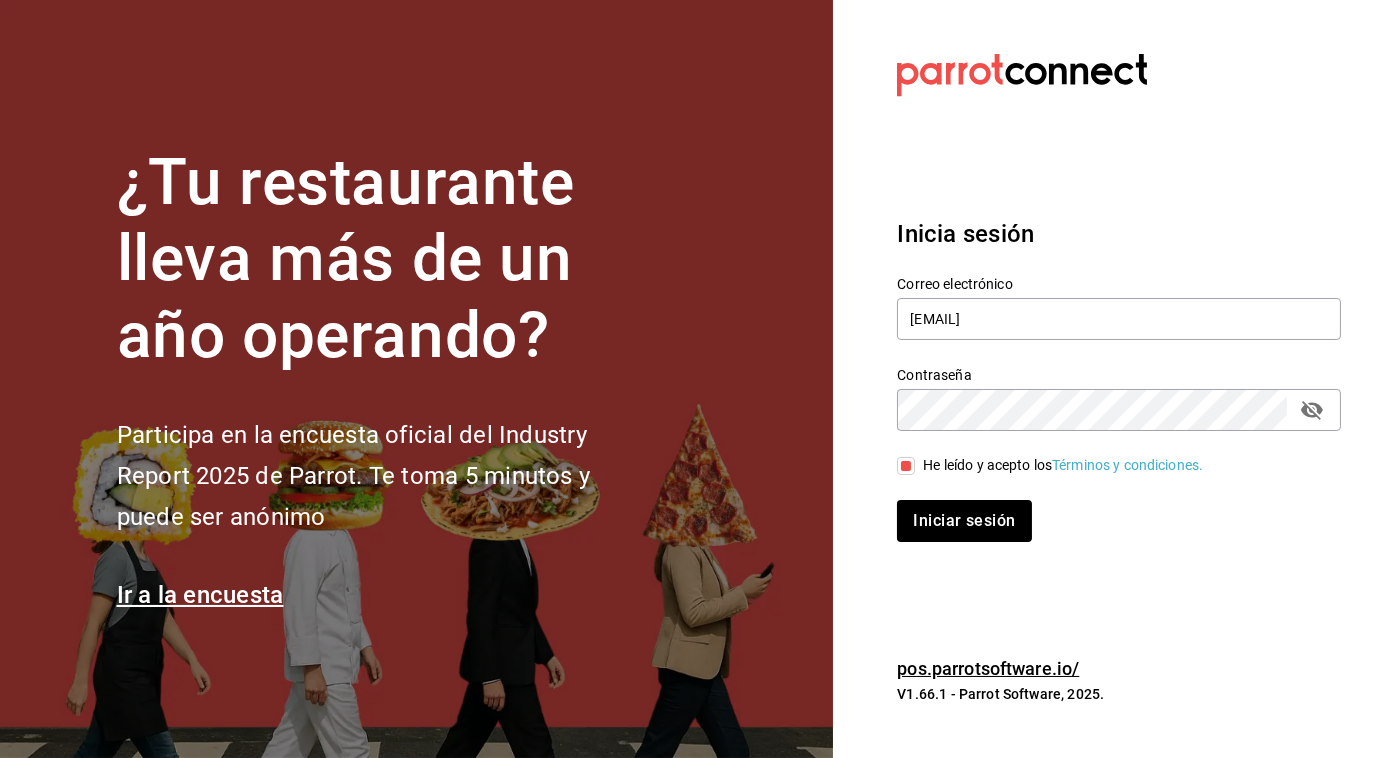 click on "Inicia sesión Correo electrónico jose.perez@grupocosteno.com Contraseña Contraseña He leído y acepto los  Términos y condiciones. Iniciar sesión" at bounding box center [1119, 379] 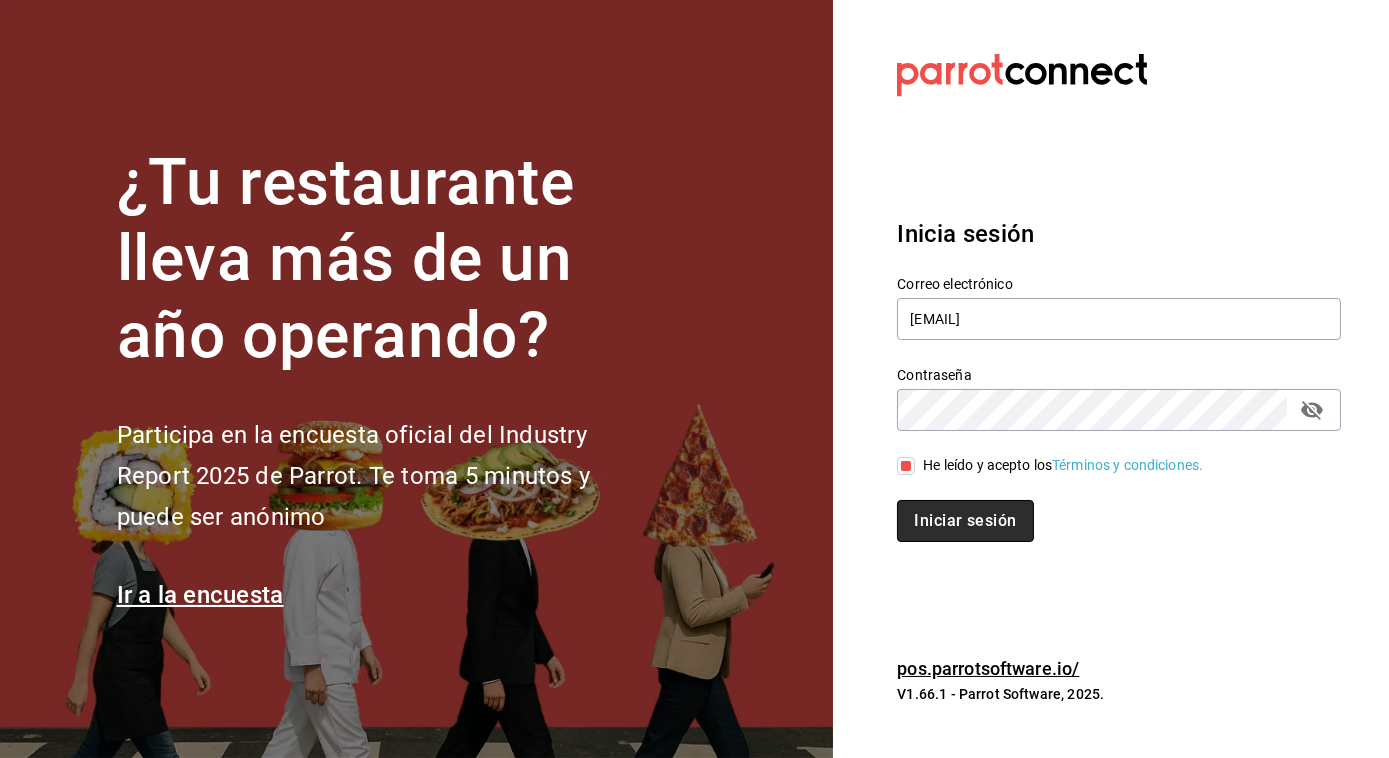click on "Iniciar sesión" at bounding box center [965, 521] 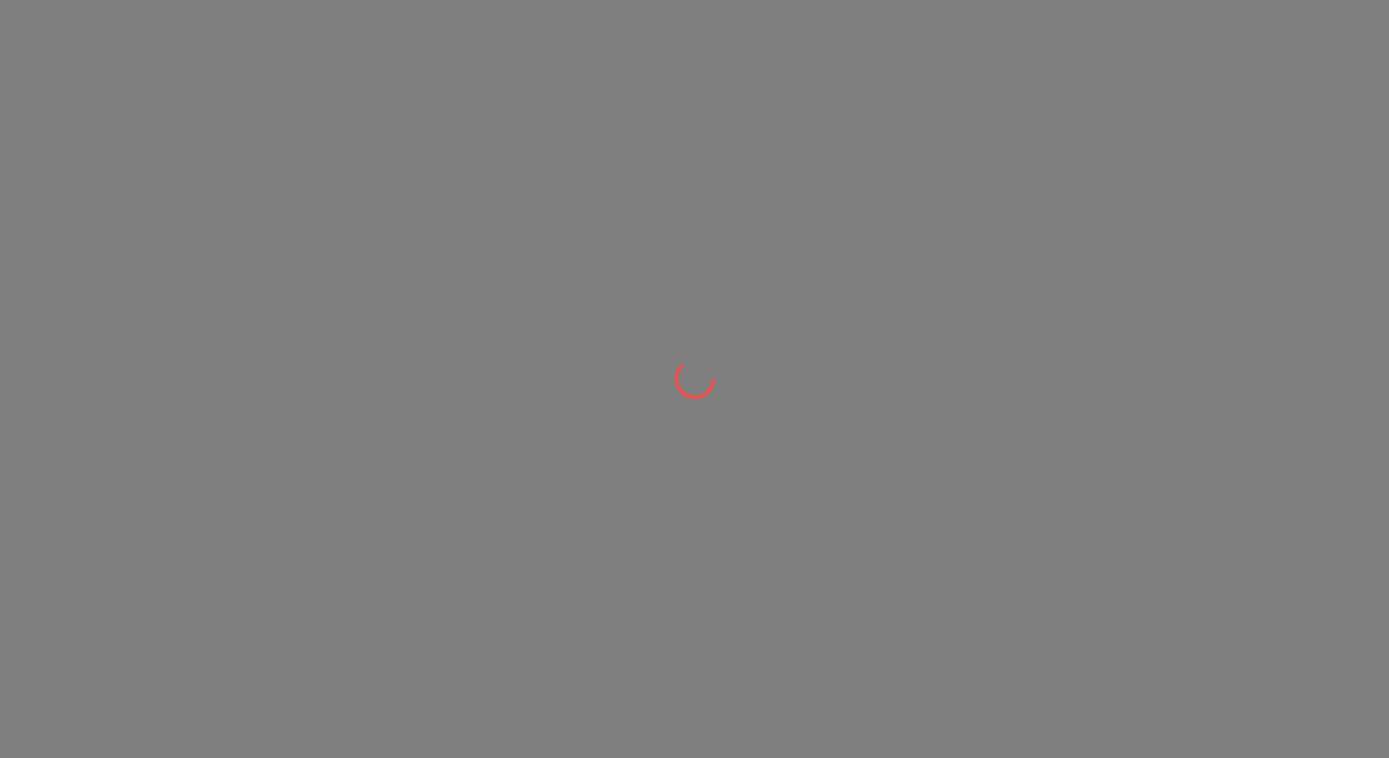 scroll, scrollTop: 0, scrollLeft: 0, axis: both 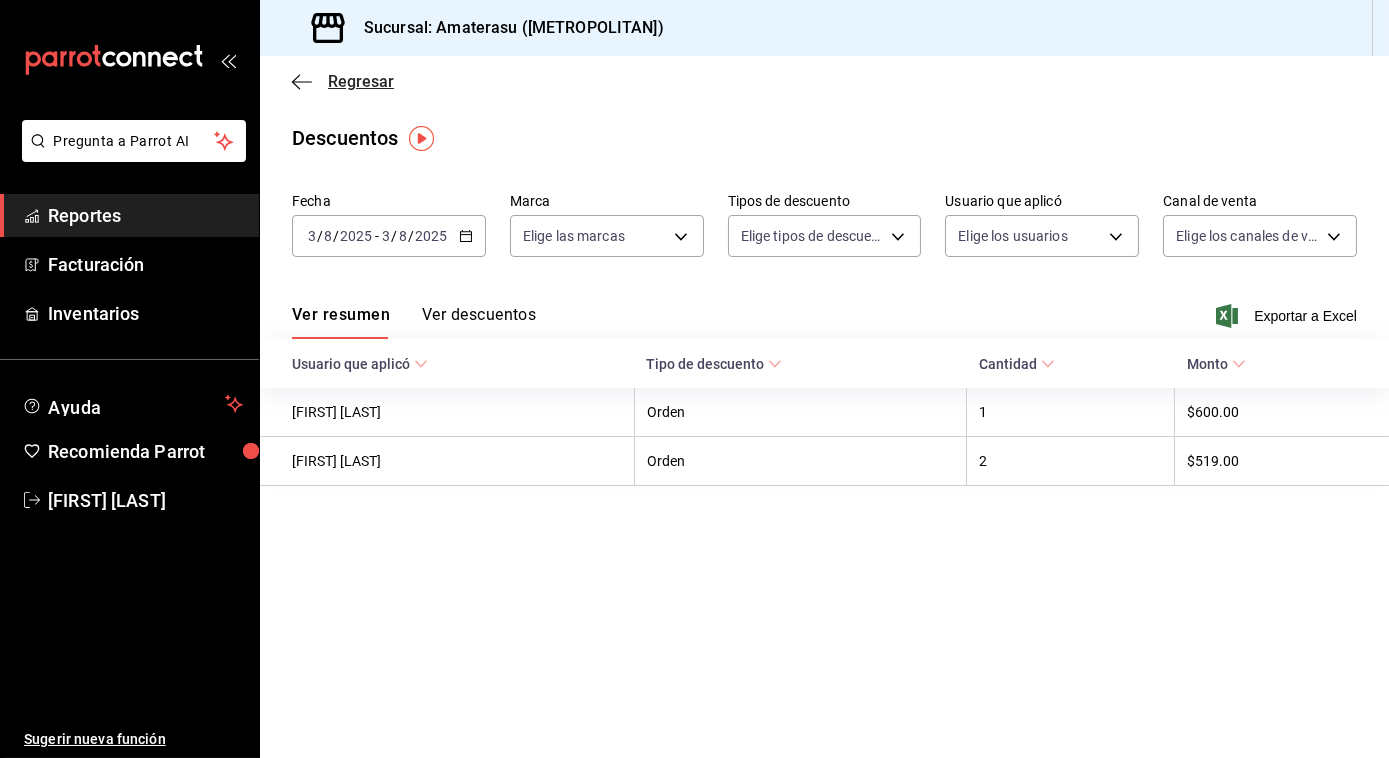 click 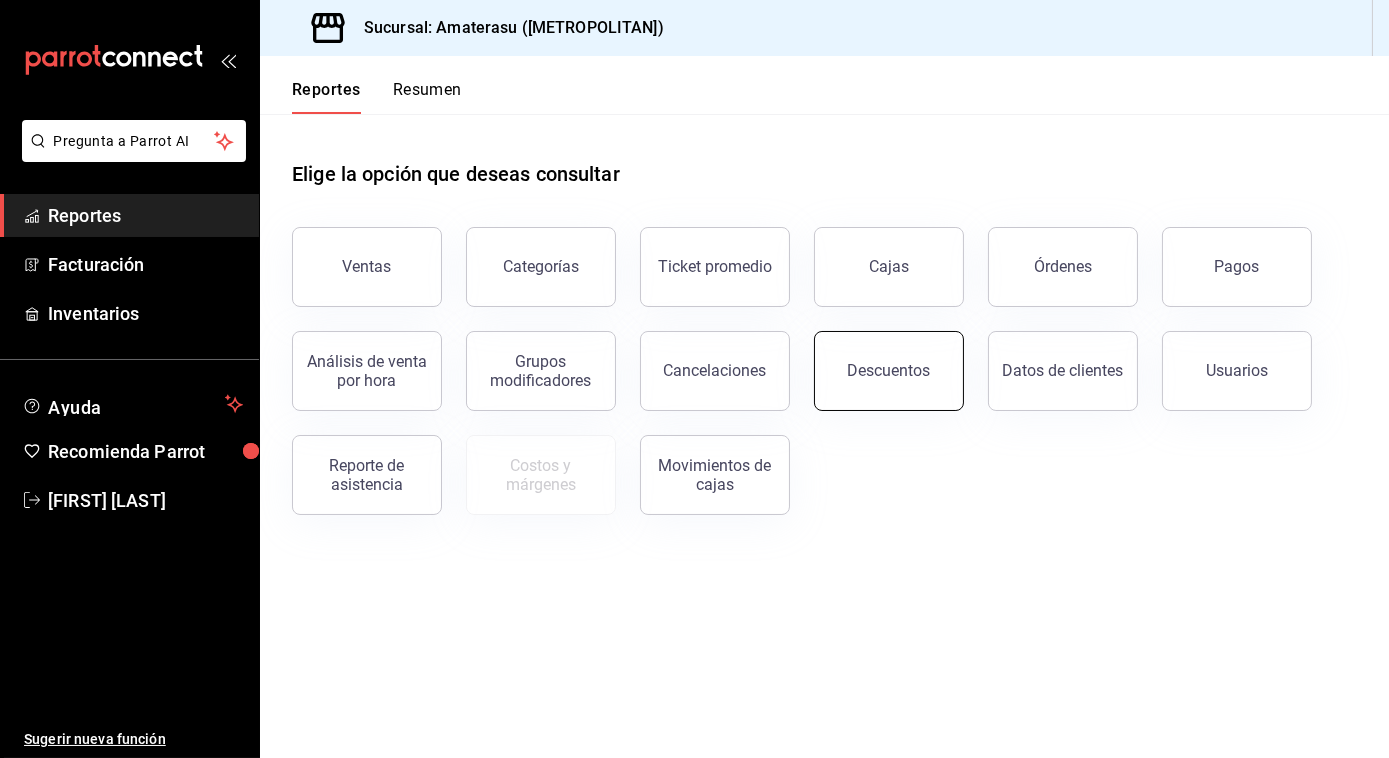 click on "Descuentos" at bounding box center [889, 371] 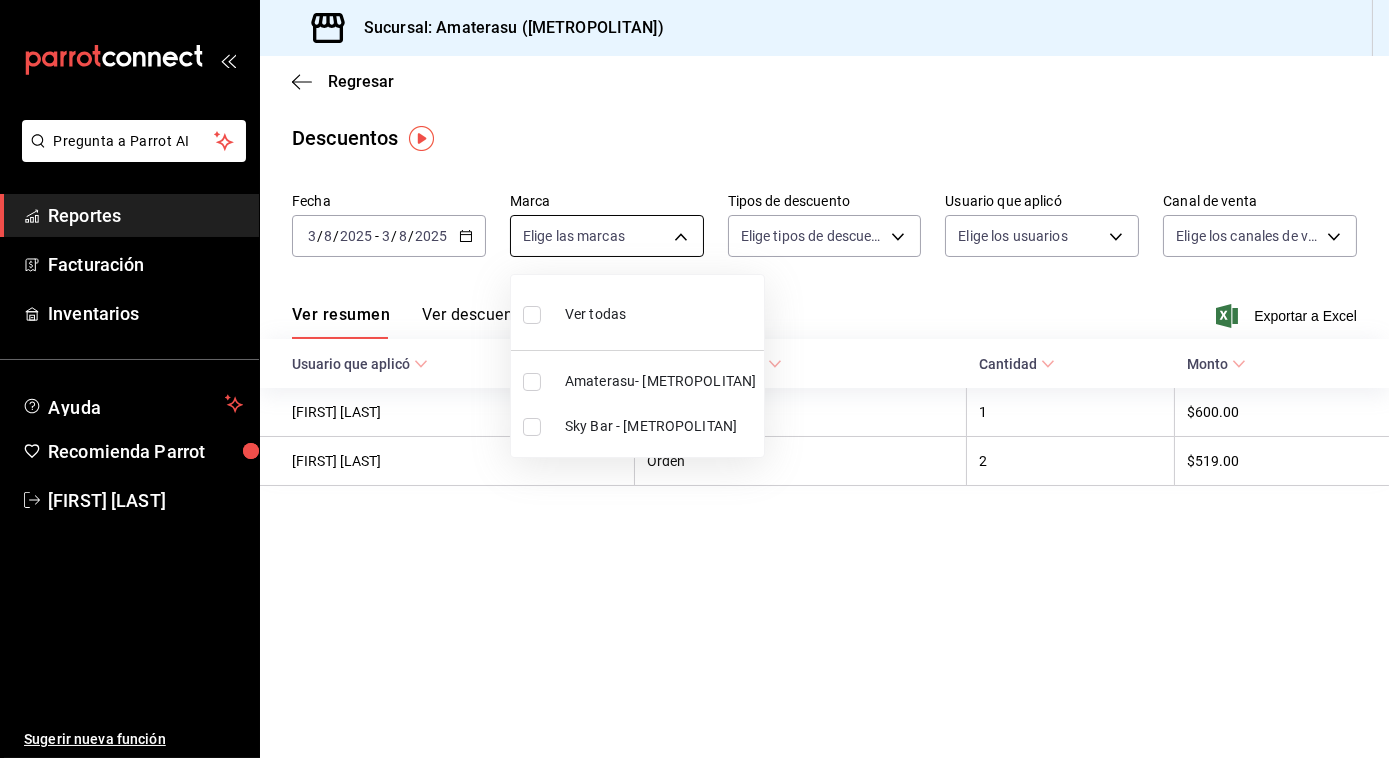 click on "Pregunta a Parrot AI Reportes   Facturación   Inventarios   Ayuda Recomienda Parrot   [FIRST] [LAST]   Sugerir nueva función   GANA 1 MES GRATIS EN TU SUSCRIPCIÓN AQUÍ ¿Recuerdas cómo empezó tu restaurante?
Hoy puedes ayudar a un colega a tener el mismo cambio que tú viviste.
Recomienda Parrot directamente desde tu Portal Administrador.
Es fácil y rápido.
🎁 Por cada restaurante que se una, ganas 1 mes gratis." at bounding box center [694, 379] 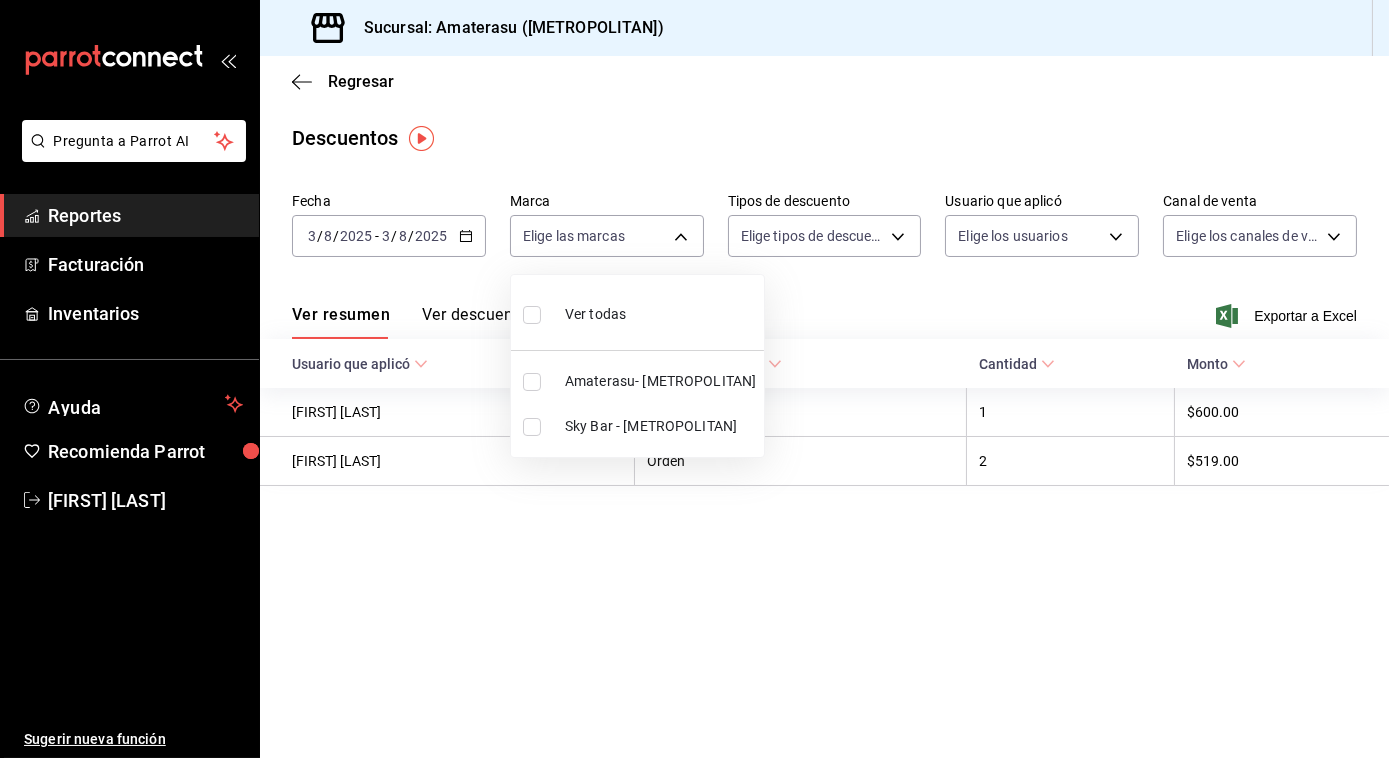 click at bounding box center (536, 382) 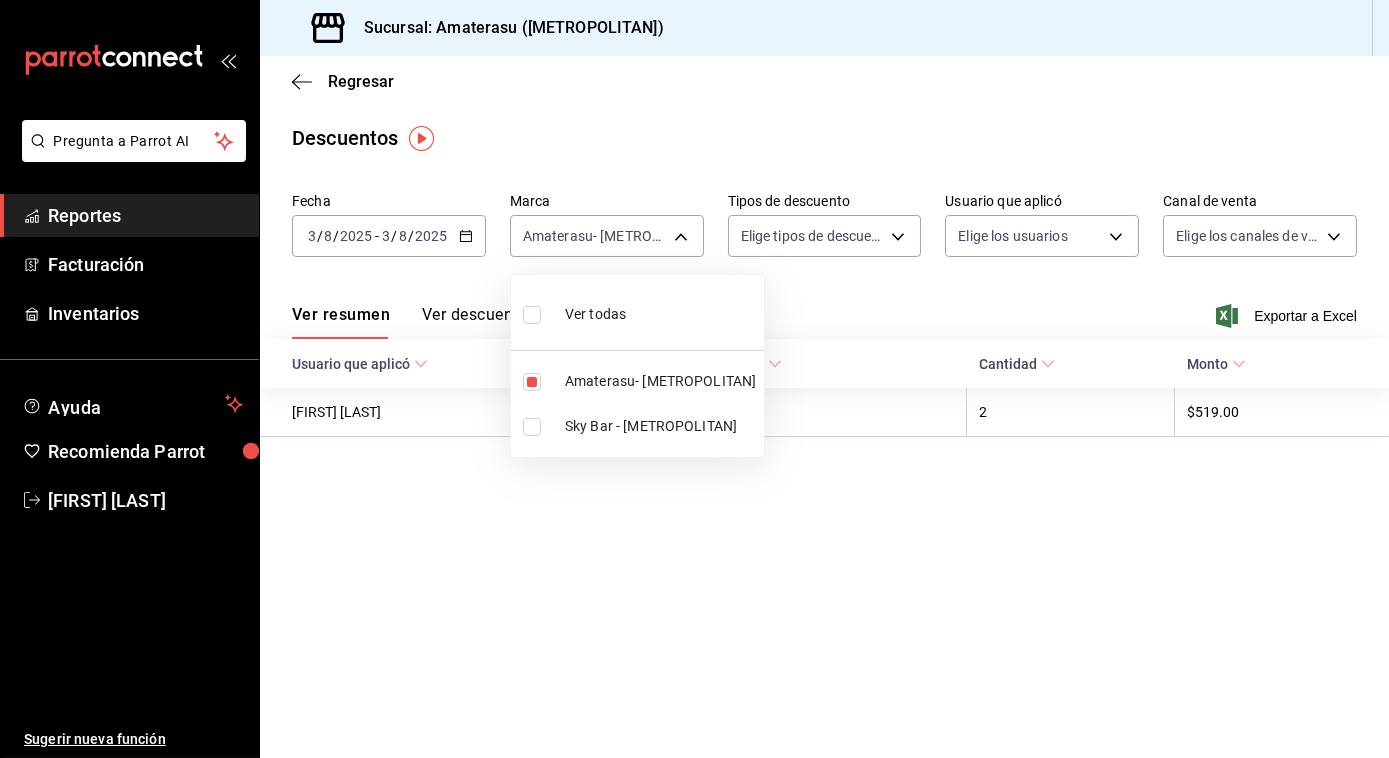 click at bounding box center (694, 379) 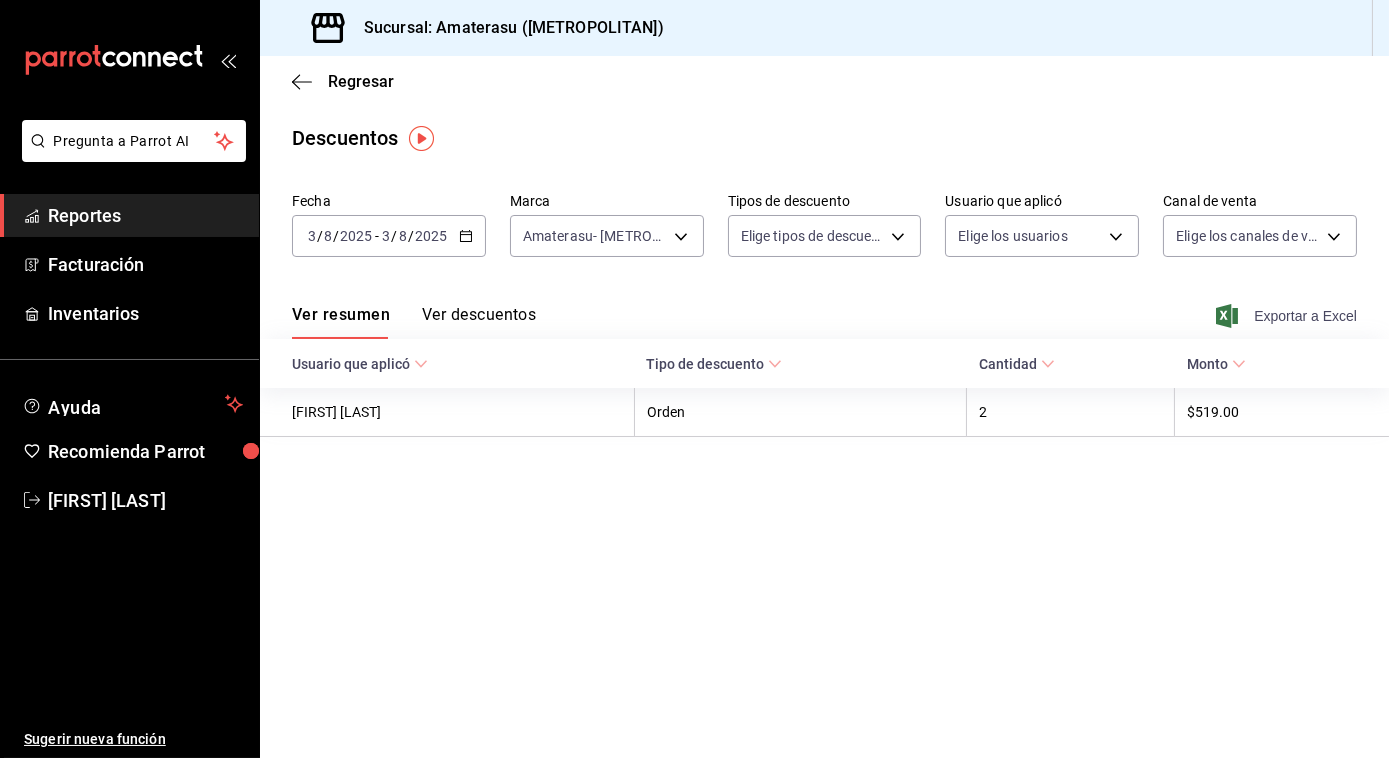 click on "Exportar a Excel" at bounding box center (1288, 316) 